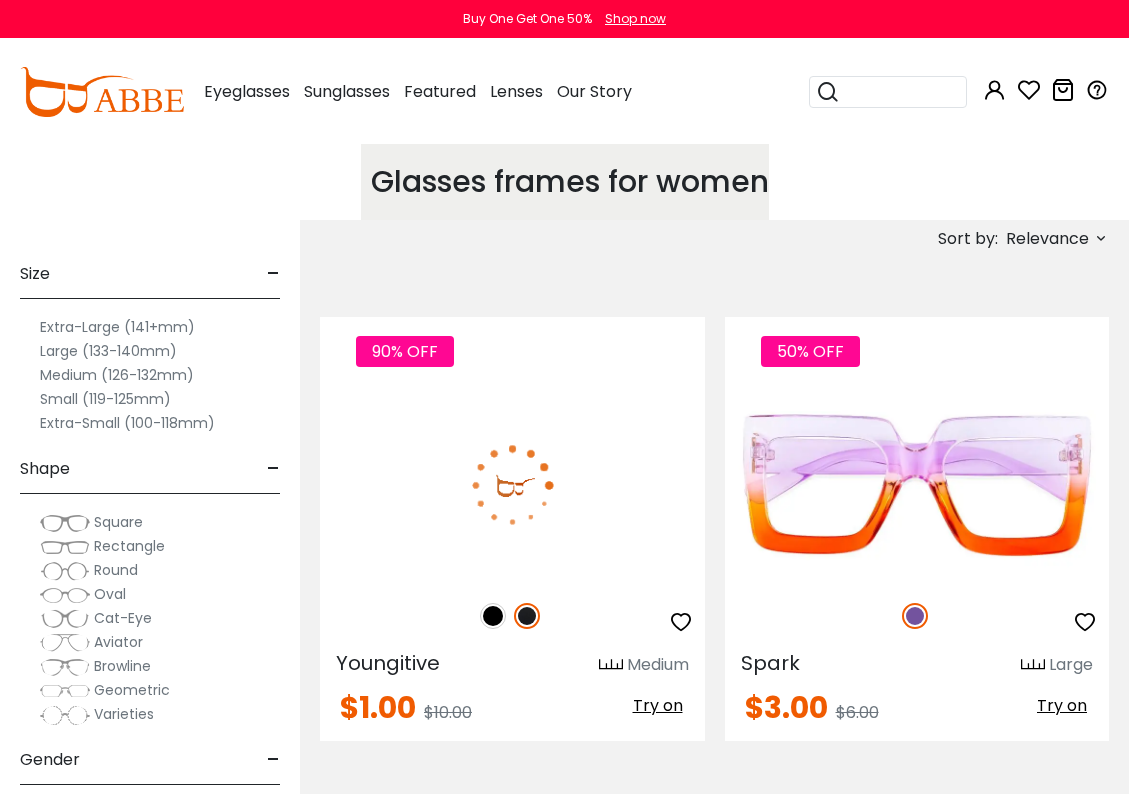scroll, scrollTop: 0, scrollLeft: 0, axis: both 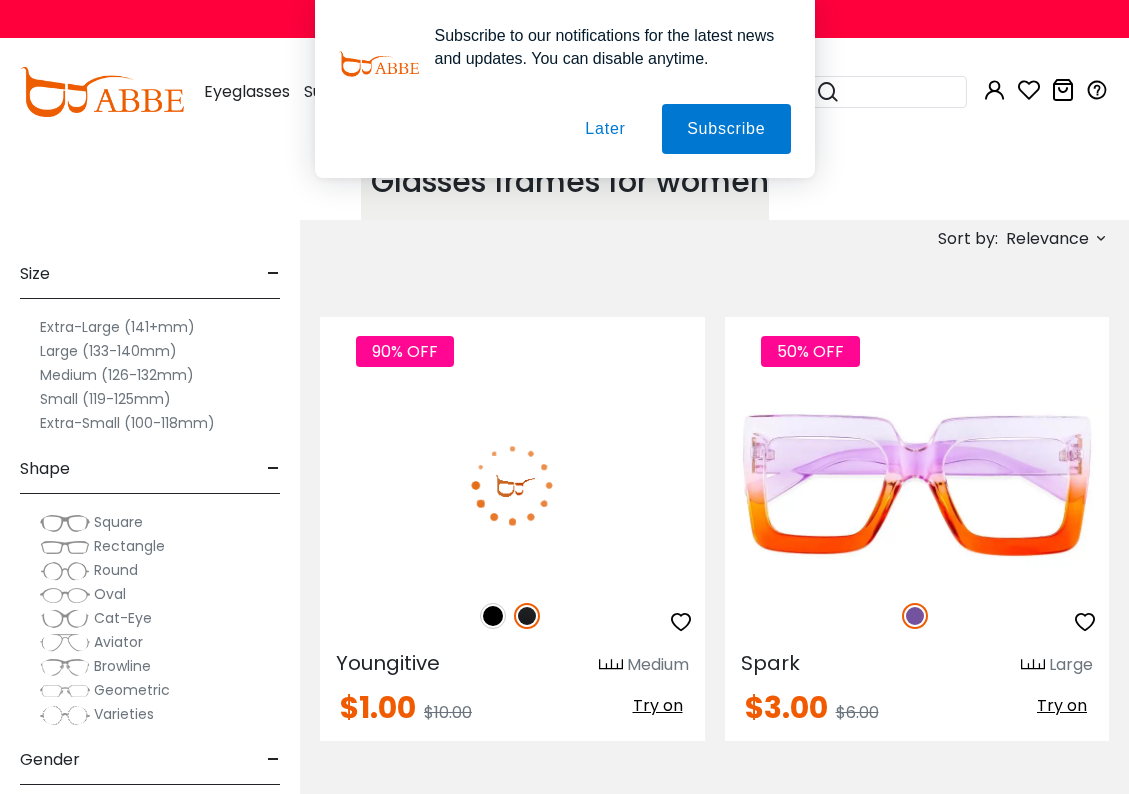 click on "Later" at bounding box center [605, 129] 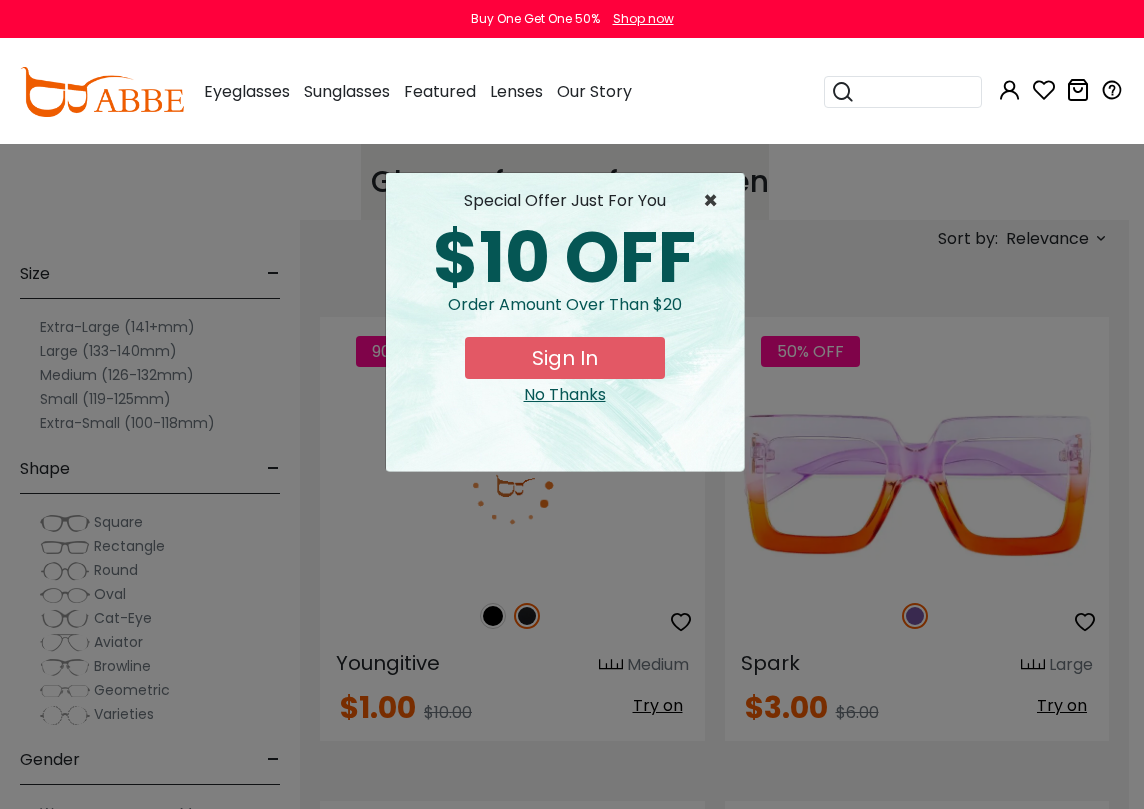 click on "×" at bounding box center [715, 201] 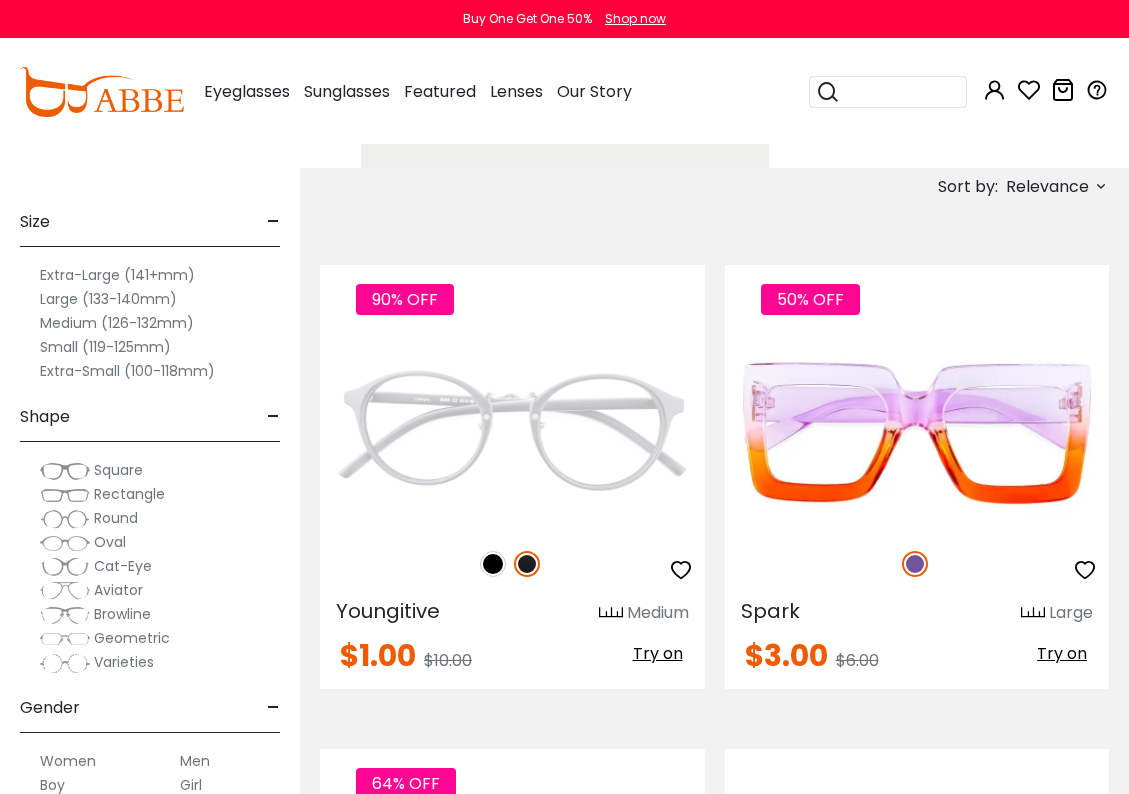 scroll, scrollTop: 100, scrollLeft: 0, axis: vertical 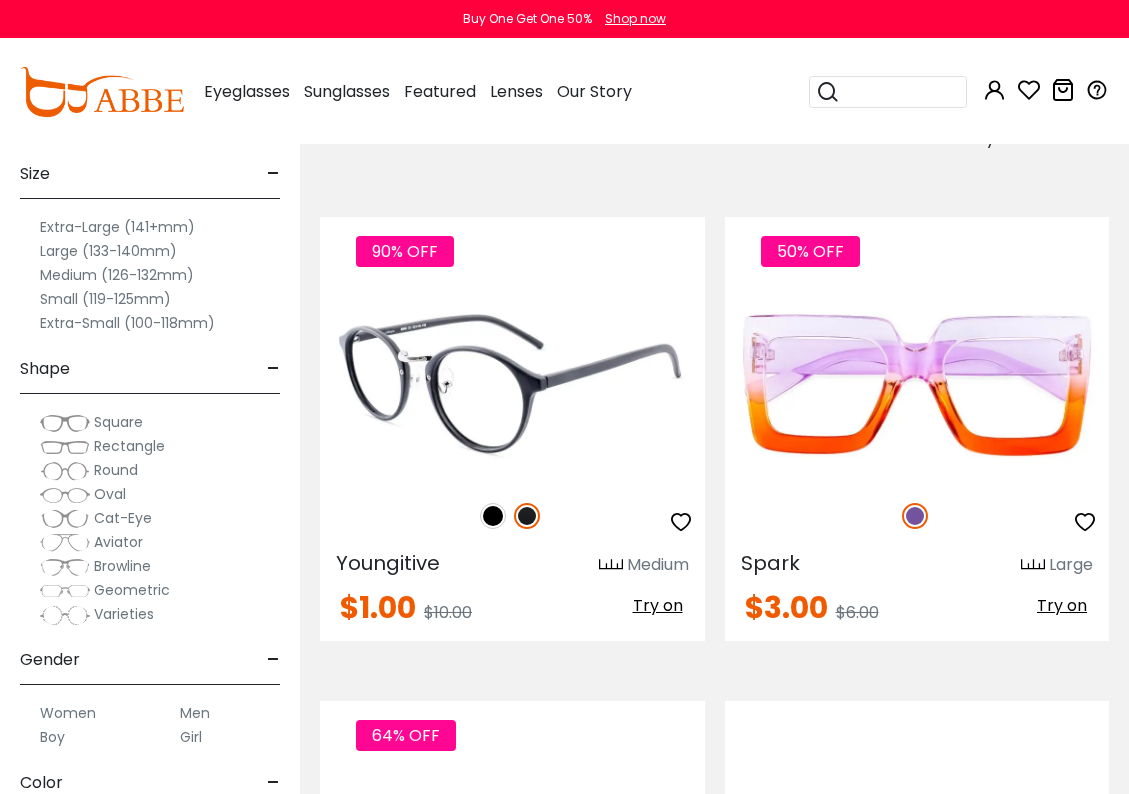 click at bounding box center (527, 516) 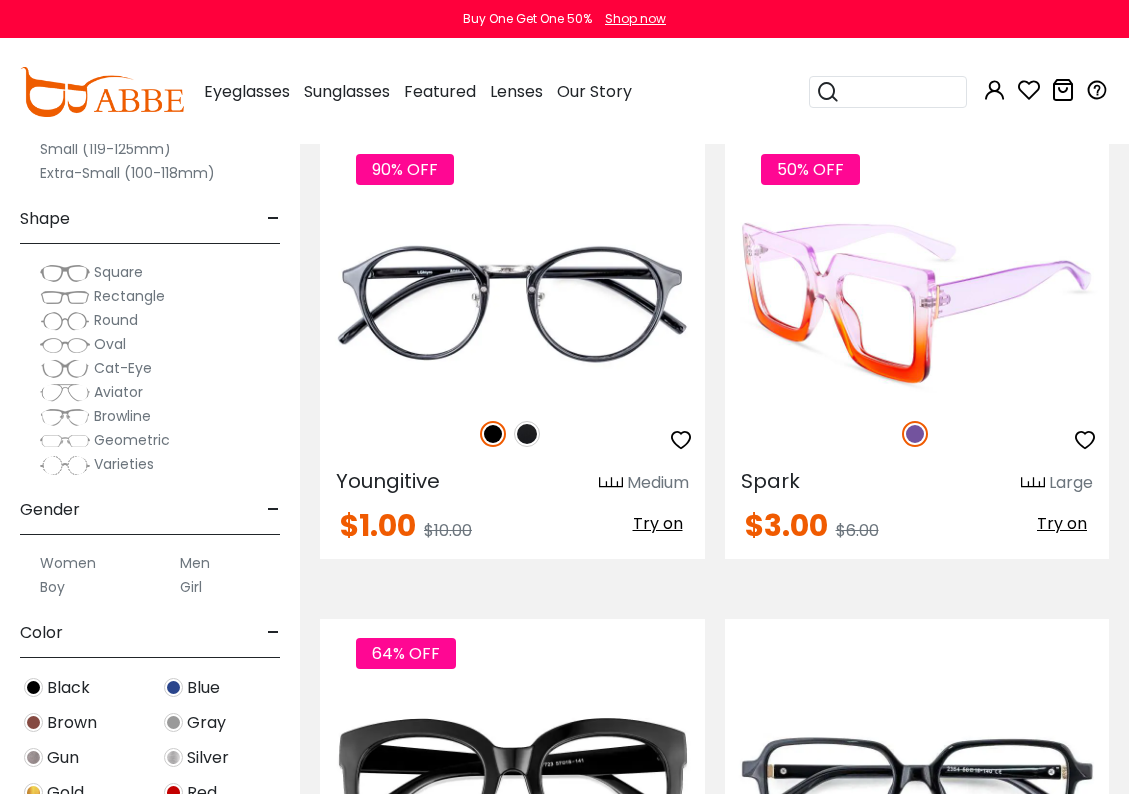 scroll, scrollTop: 400, scrollLeft: 0, axis: vertical 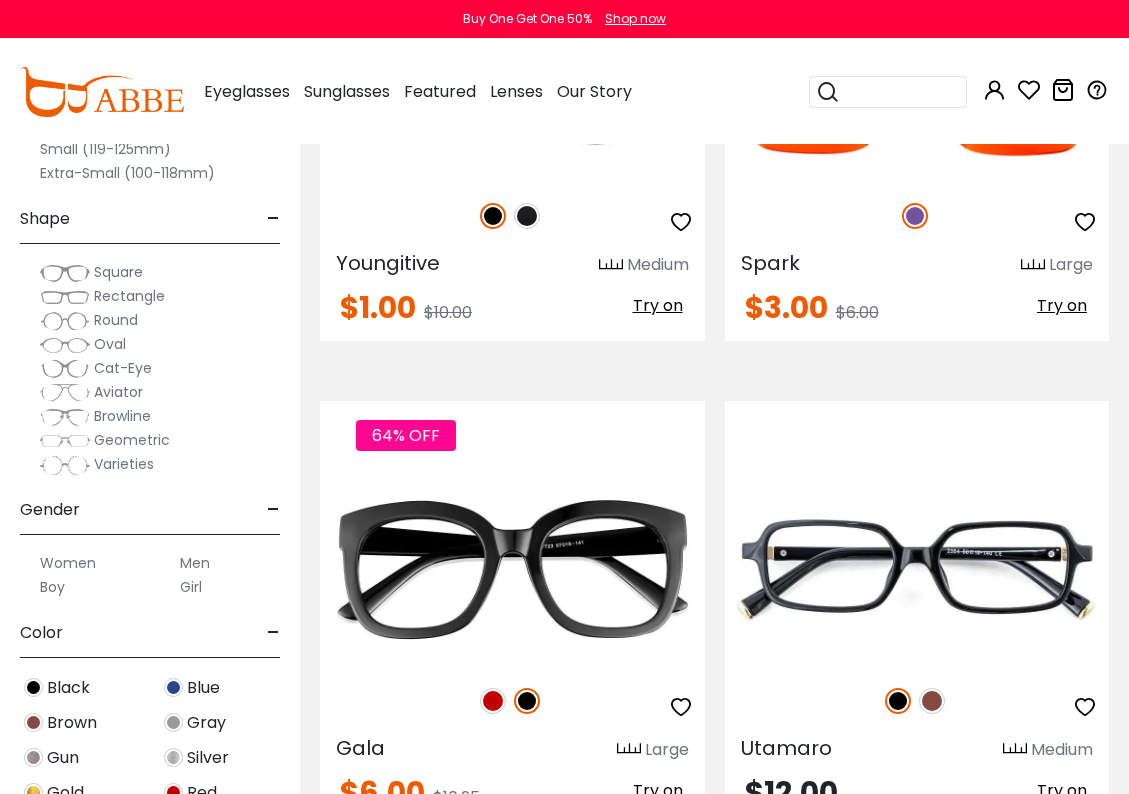 click at bounding box center (173, 687) 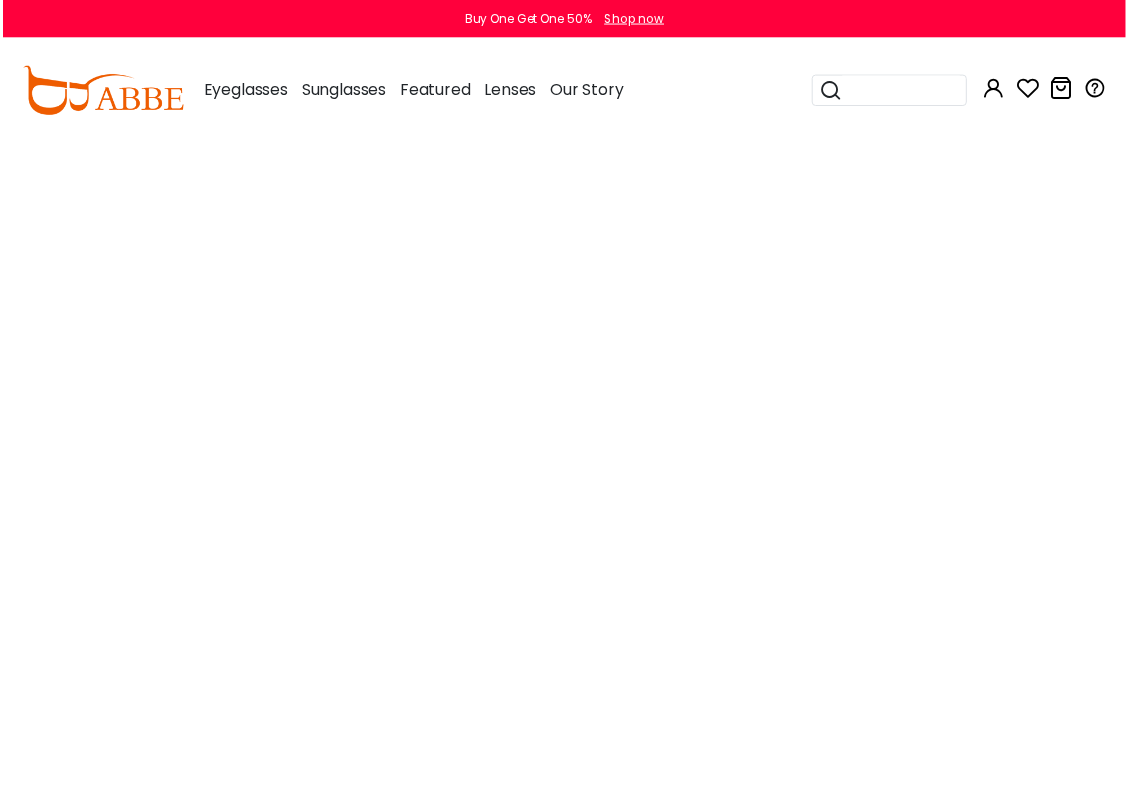 scroll, scrollTop: 0, scrollLeft: 0, axis: both 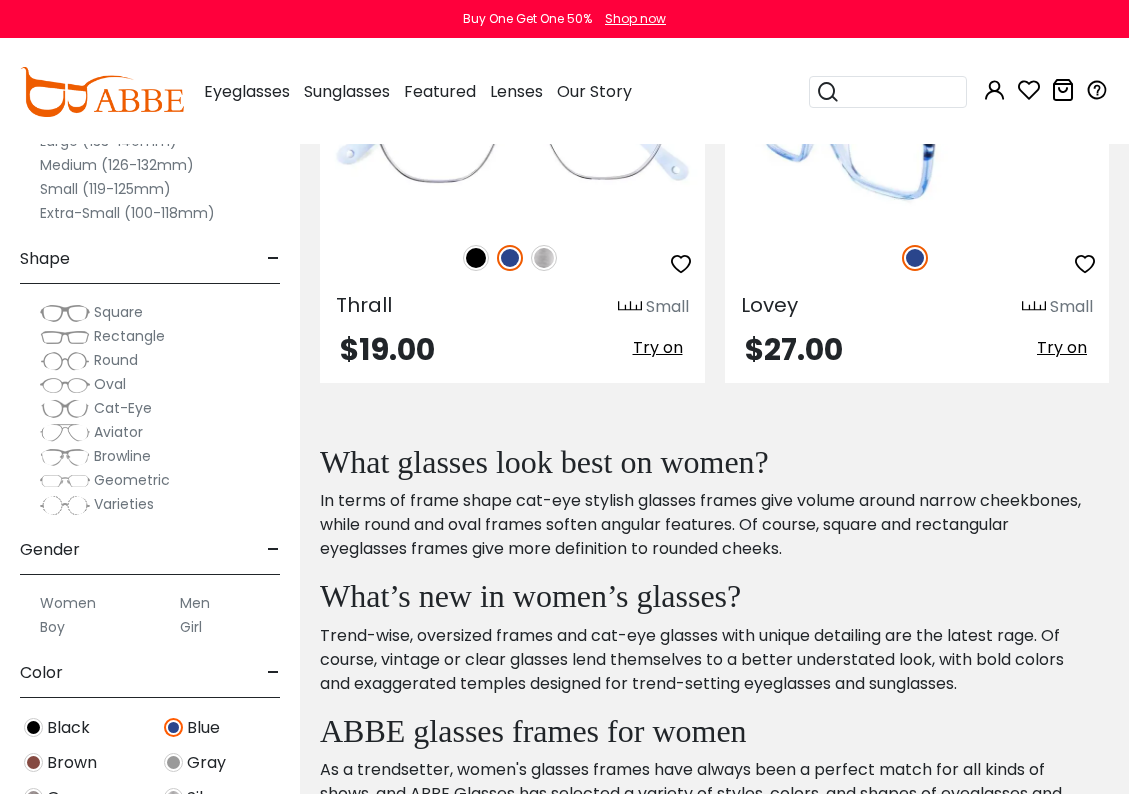 click at bounding box center [917, 127] 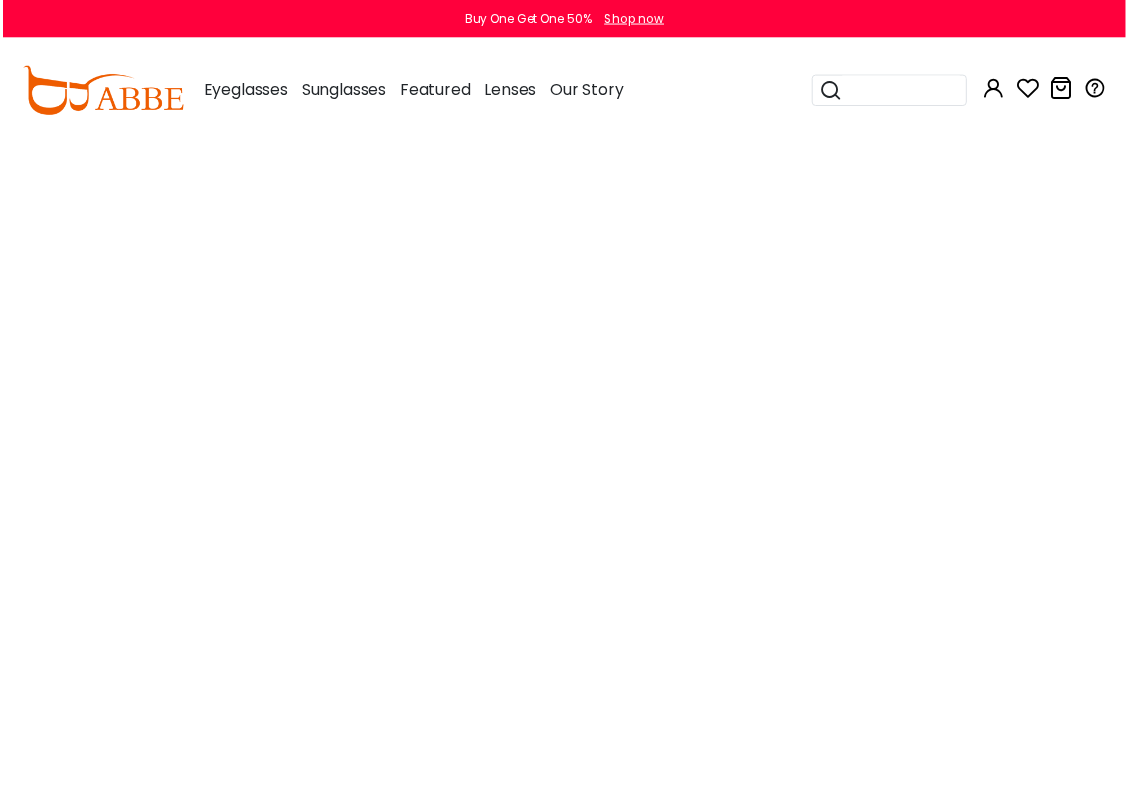 scroll, scrollTop: 0, scrollLeft: 0, axis: both 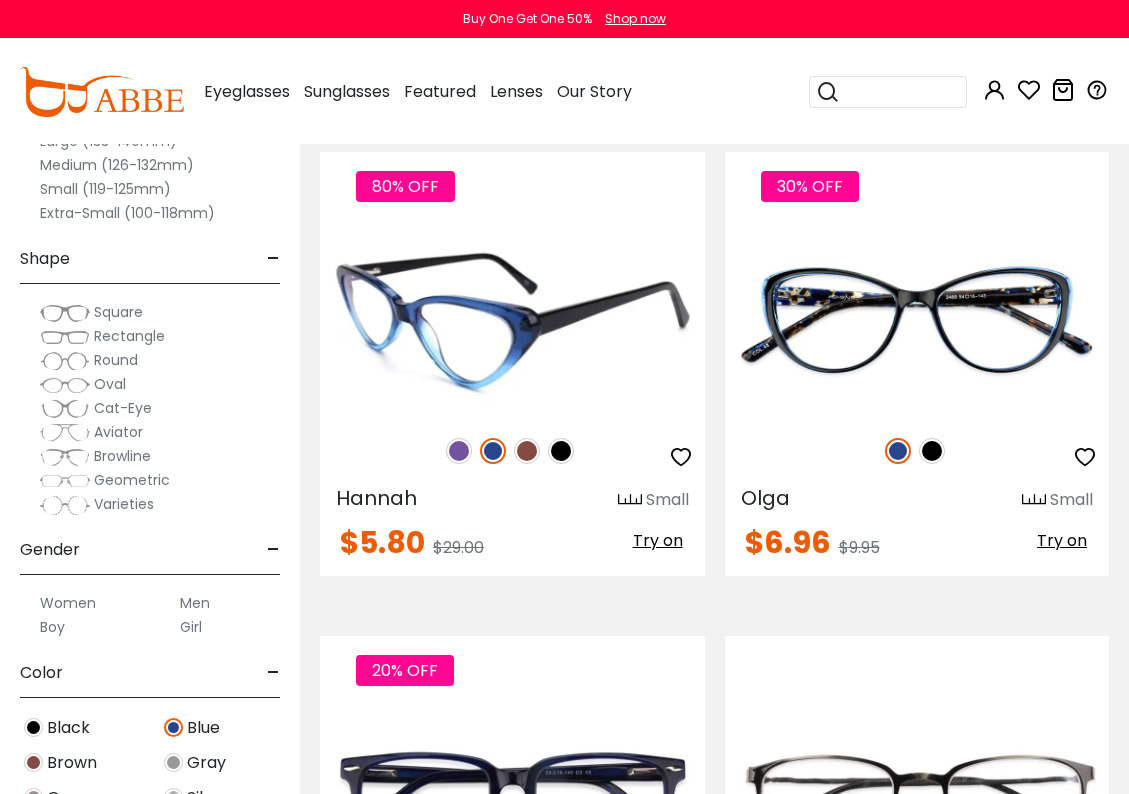 click at bounding box center [512, 320] 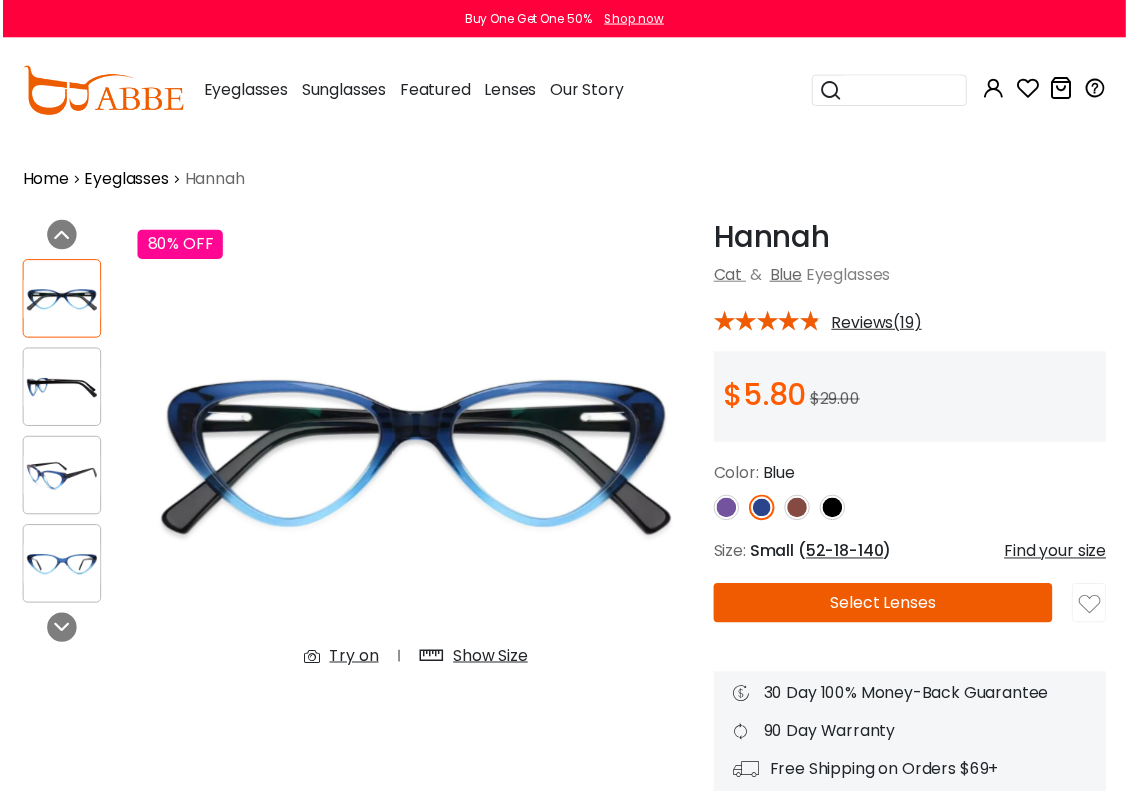 scroll, scrollTop: 0, scrollLeft: 0, axis: both 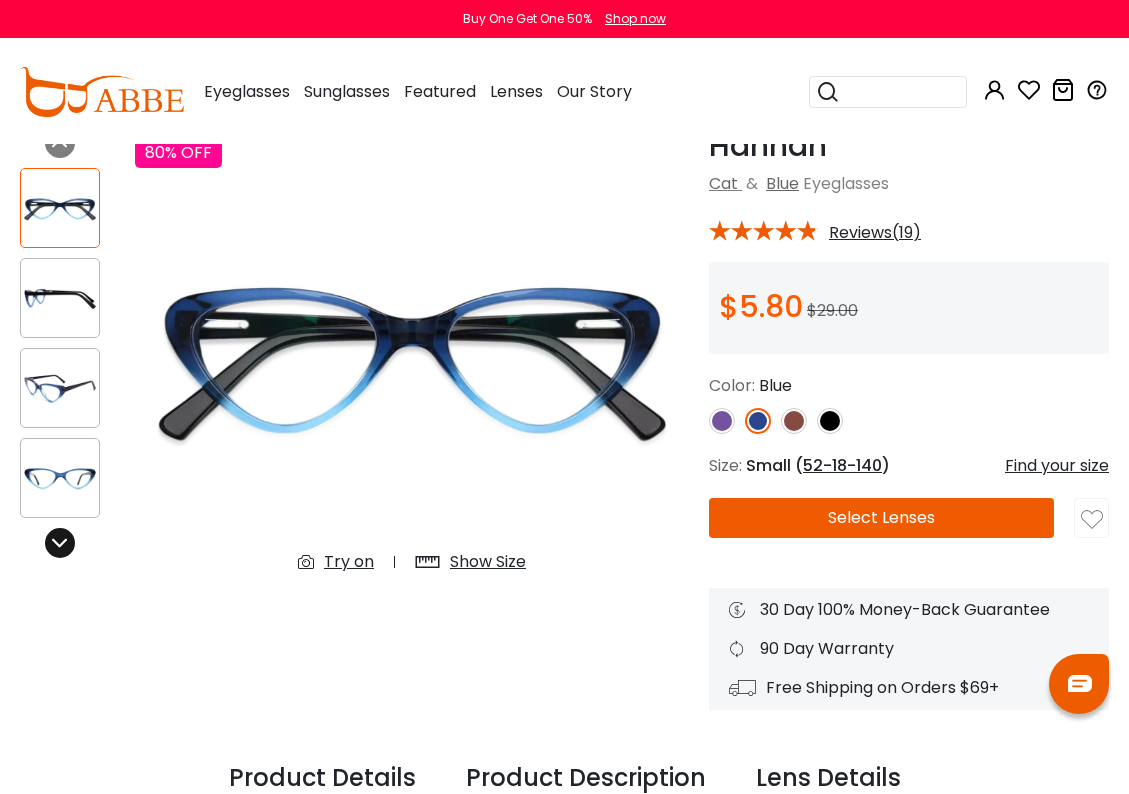 click at bounding box center (60, 543) 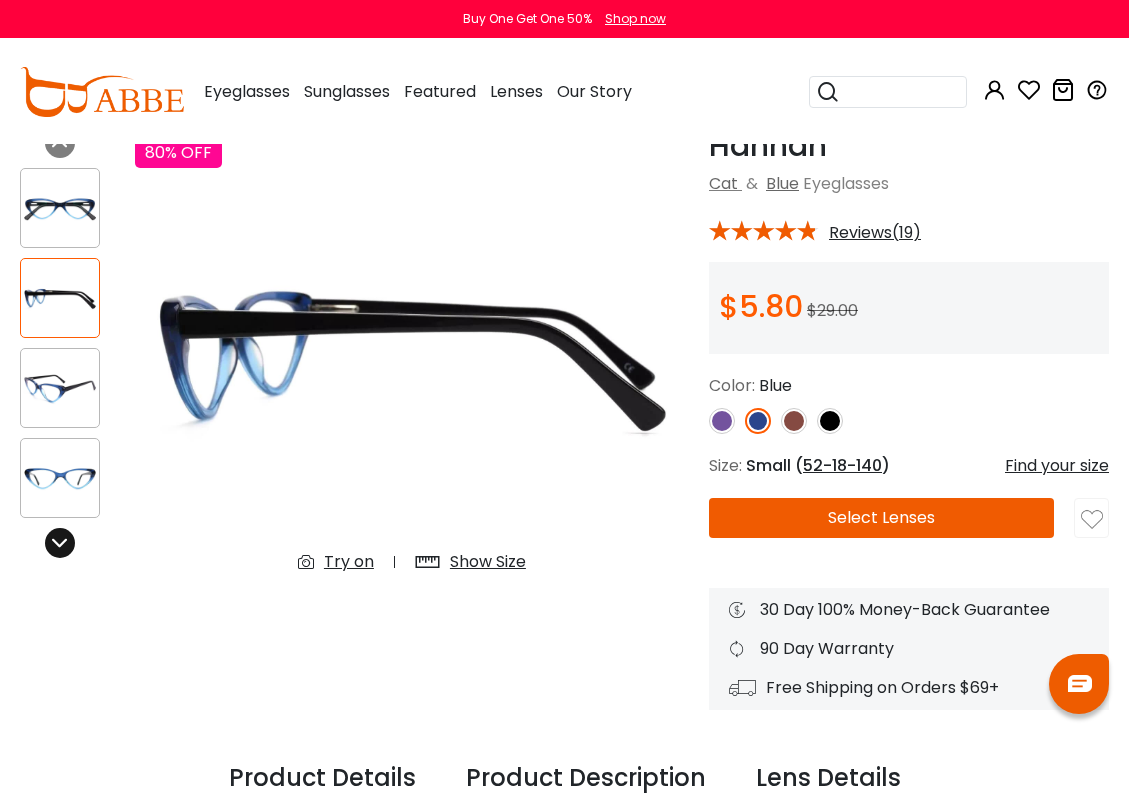 click at bounding box center [60, 543] 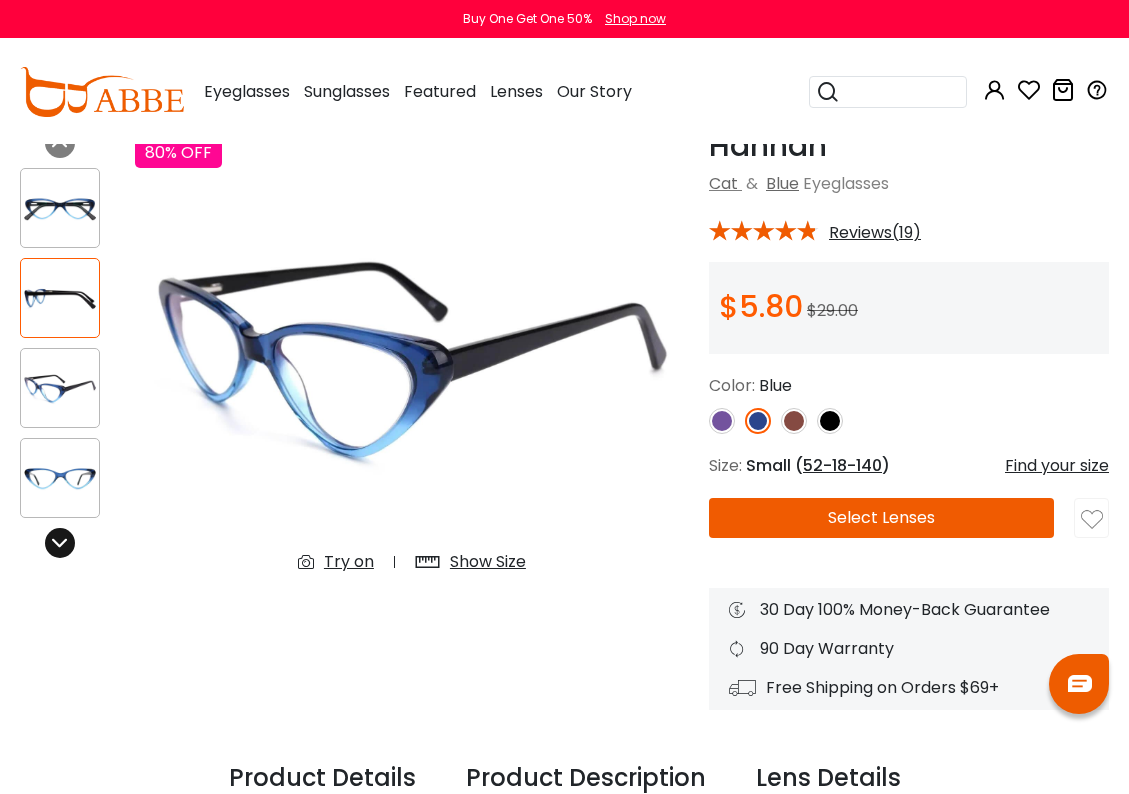 click at bounding box center [60, 543] 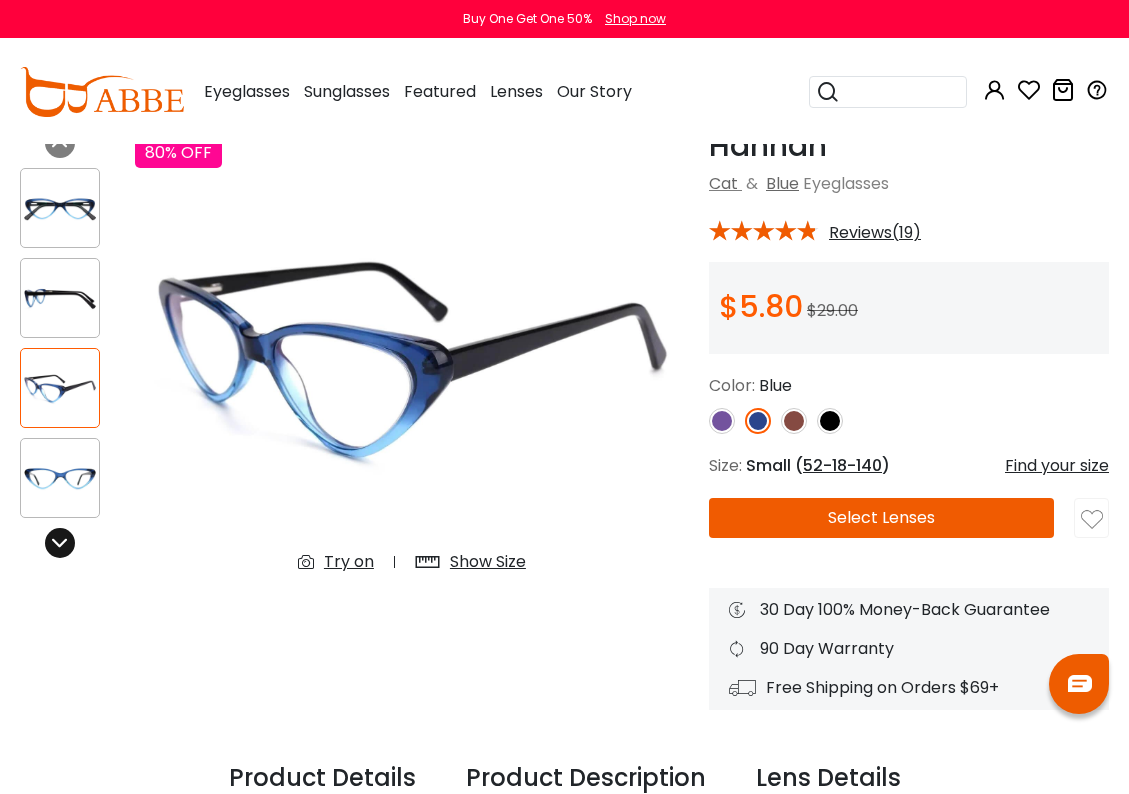 click at bounding box center (60, 543) 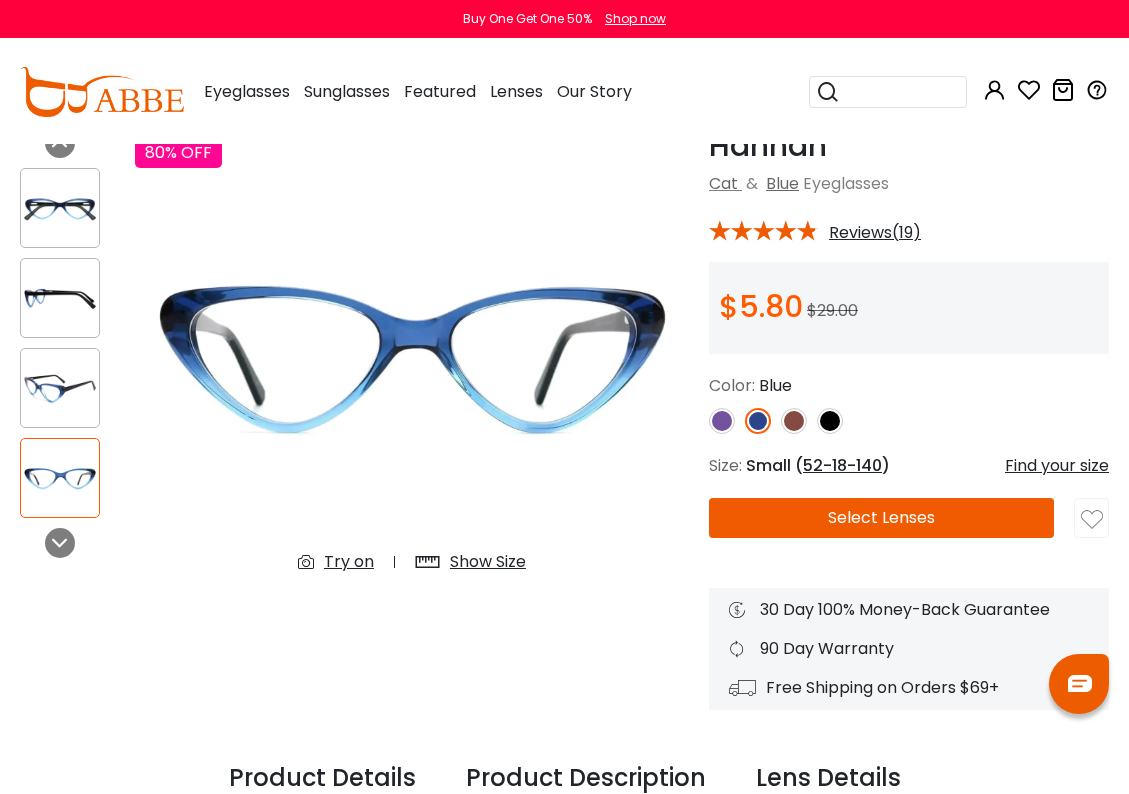 click on "Try on" at bounding box center [349, 562] 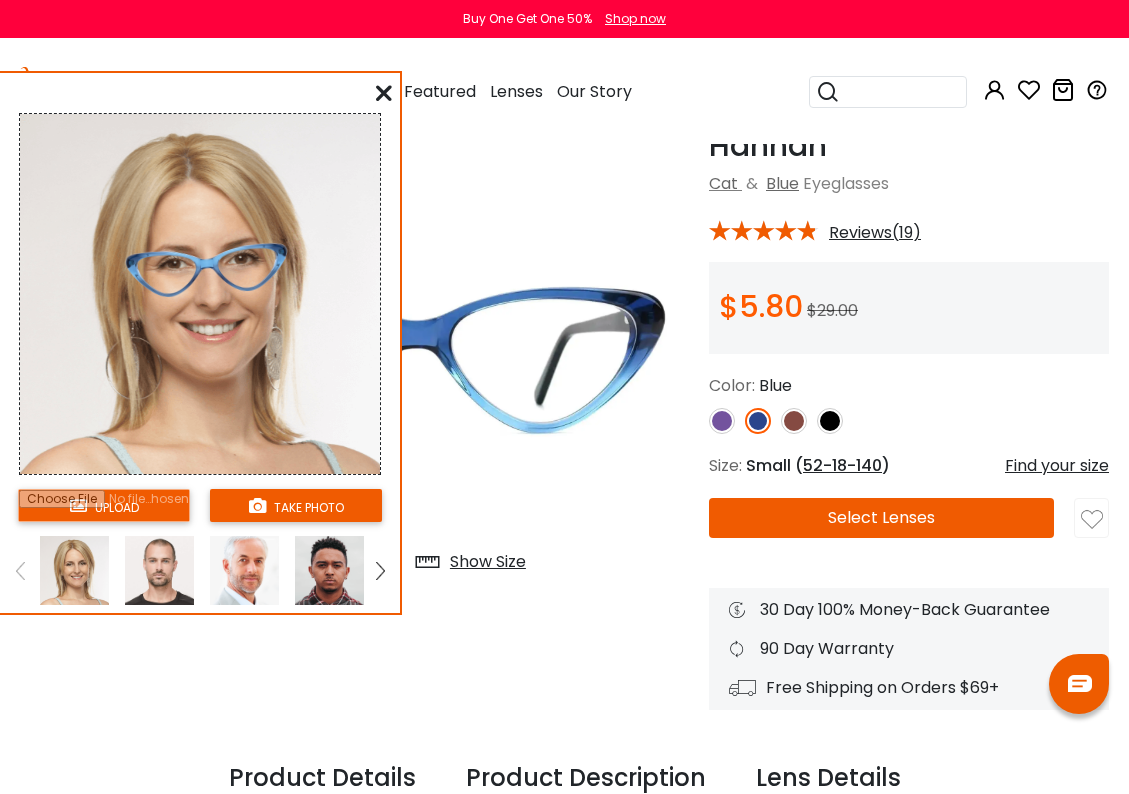 click at bounding box center [384, 93] 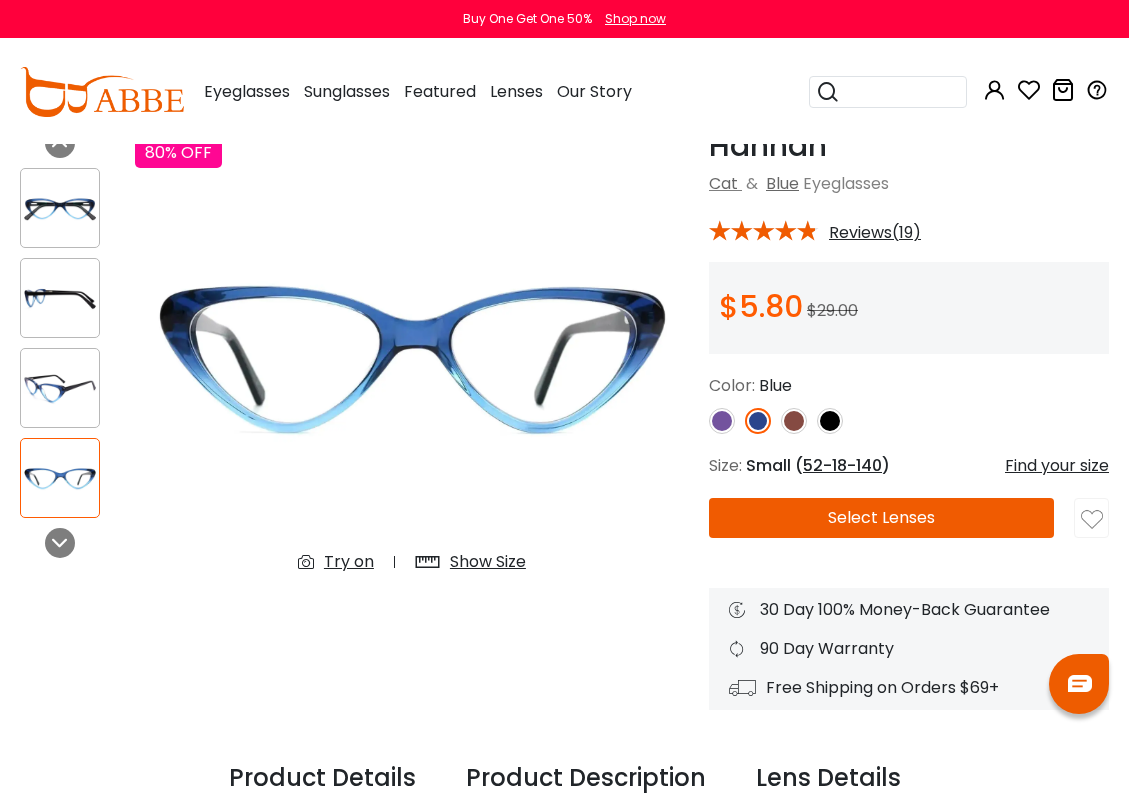 click at bounding box center [412, 359] 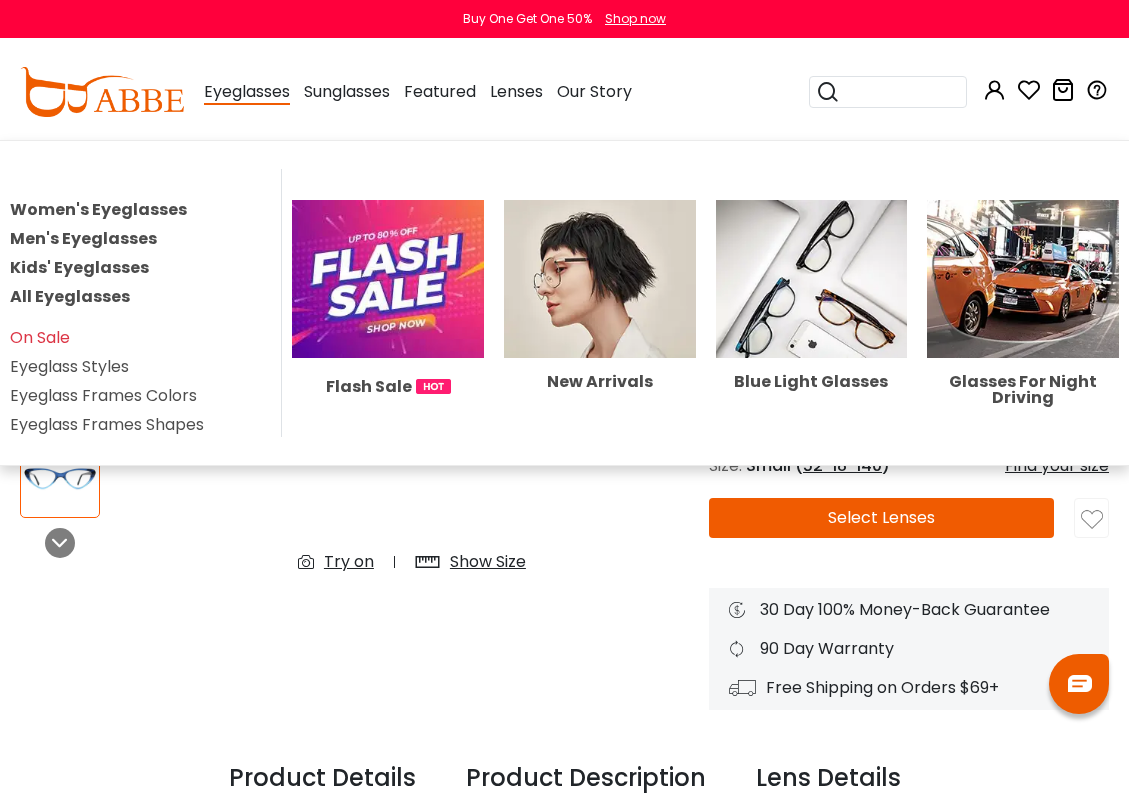 scroll, scrollTop: 0, scrollLeft: 0, axis: both 